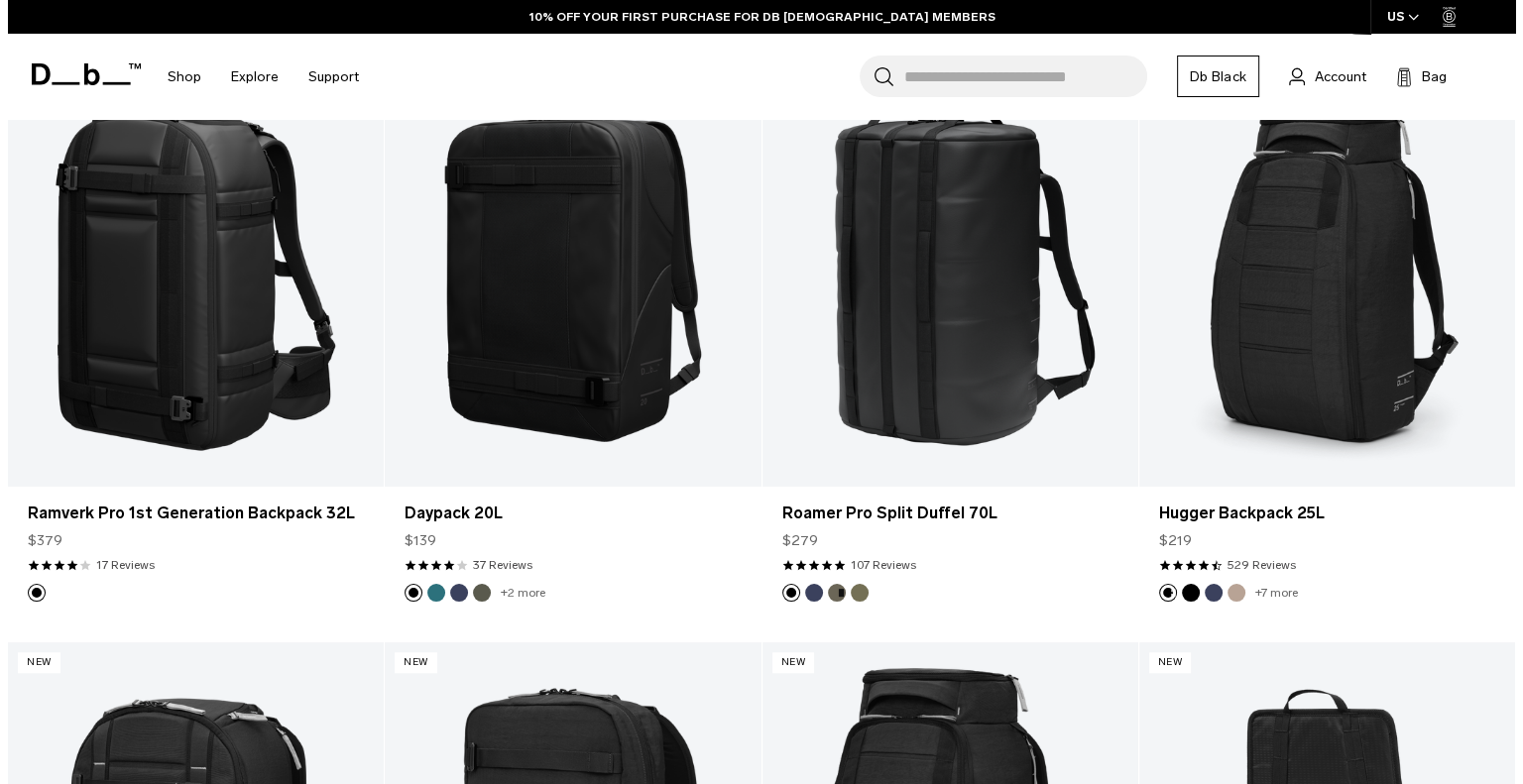 scroll, scrollTop: 1598, scrollLeft: 0, axis: vertical 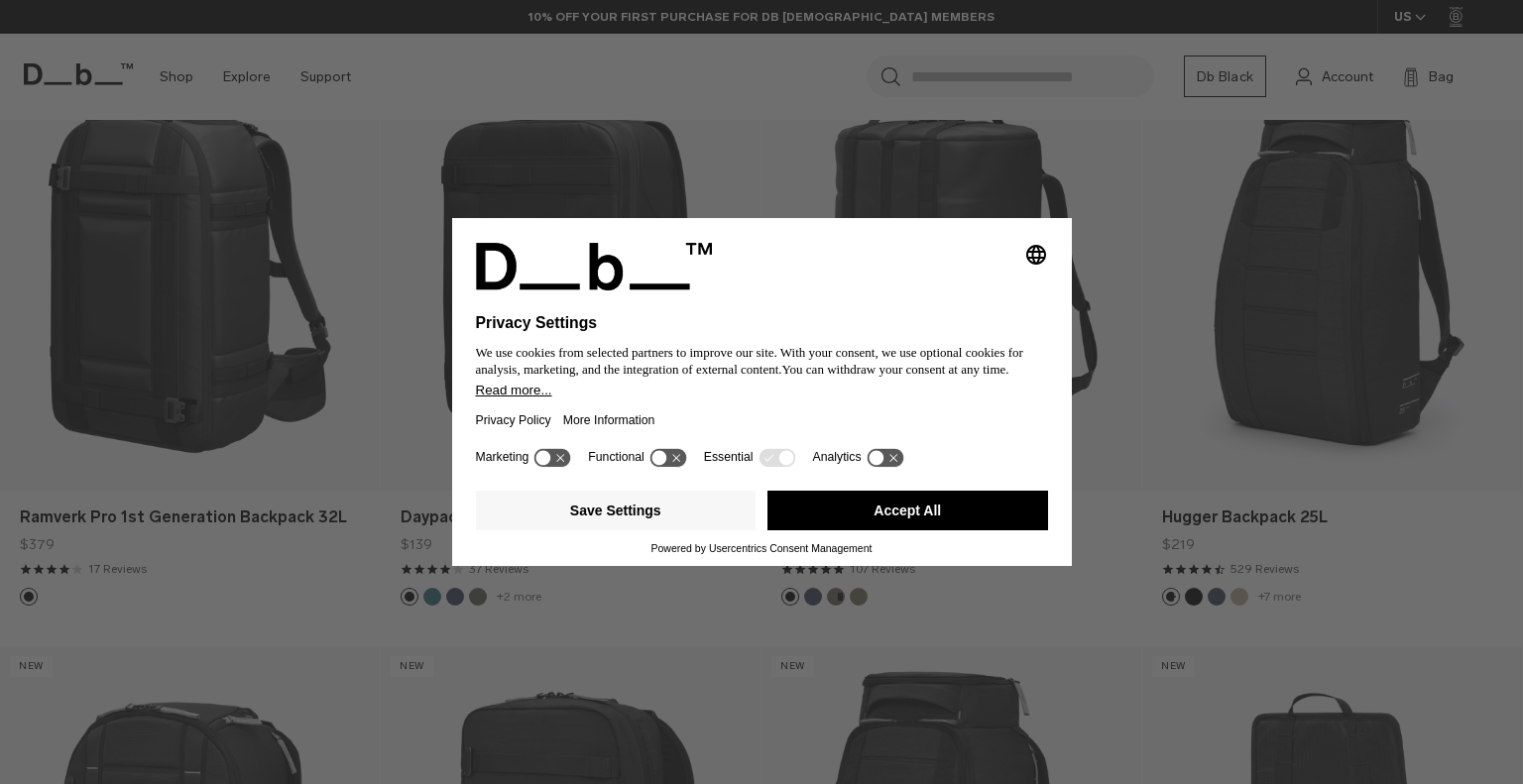 click on "Accept All" at bounding box center (907, 510) 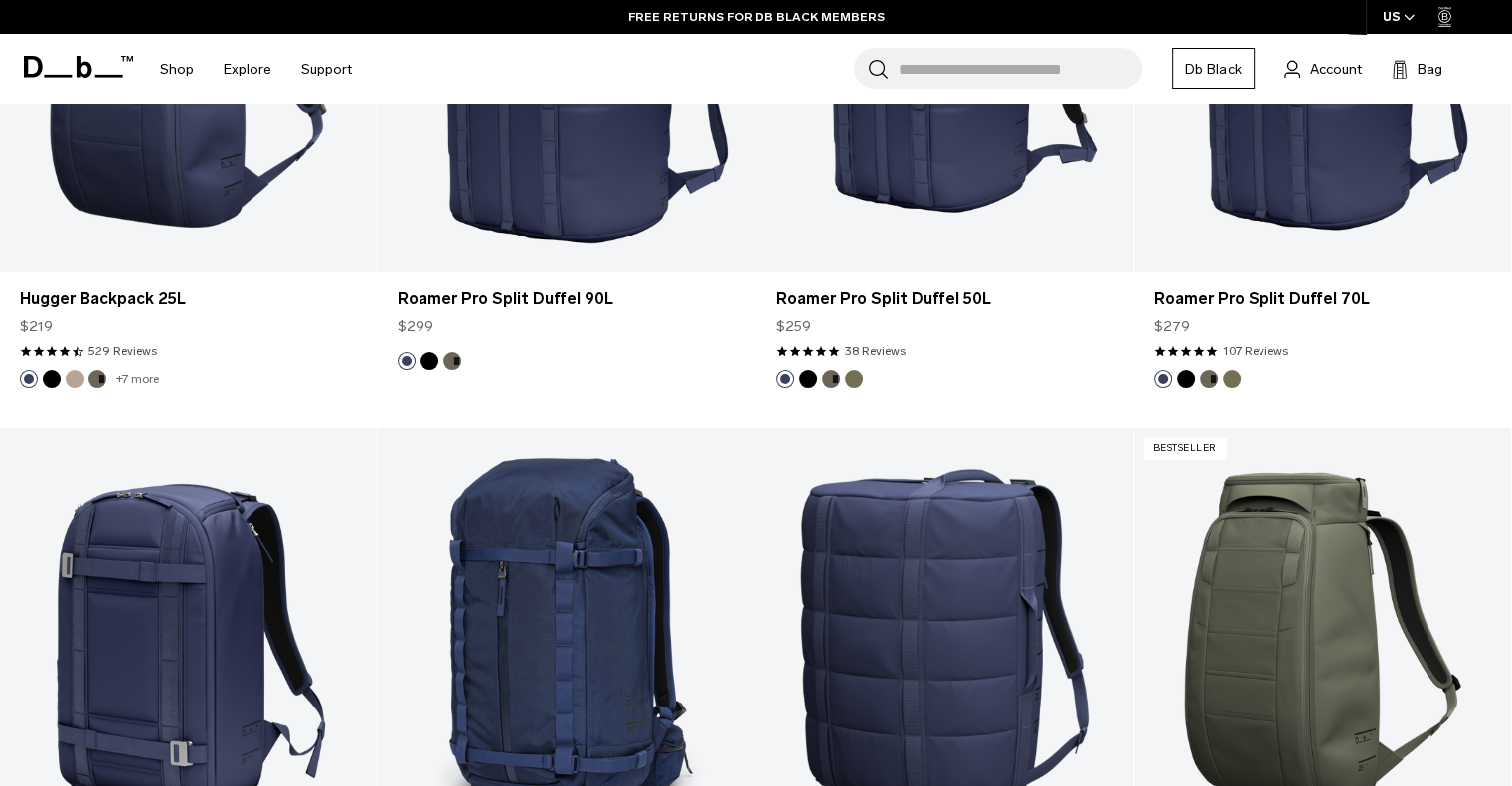 scroll, scrollTop: 3875, scrollLeft: 0, axis: vertical 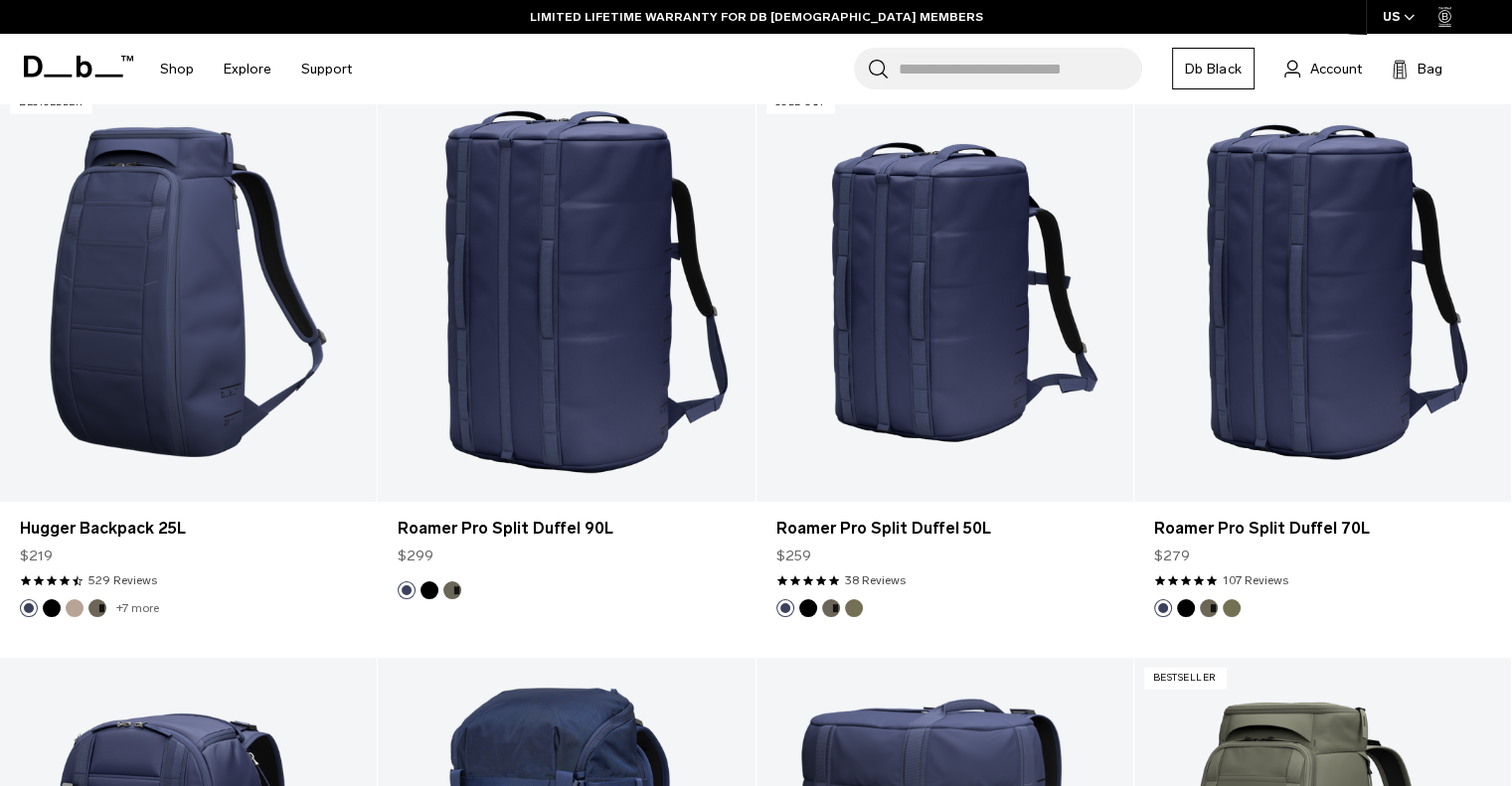 click on "Search for Bags, Luggage..." at bounding box center (1020, 69) 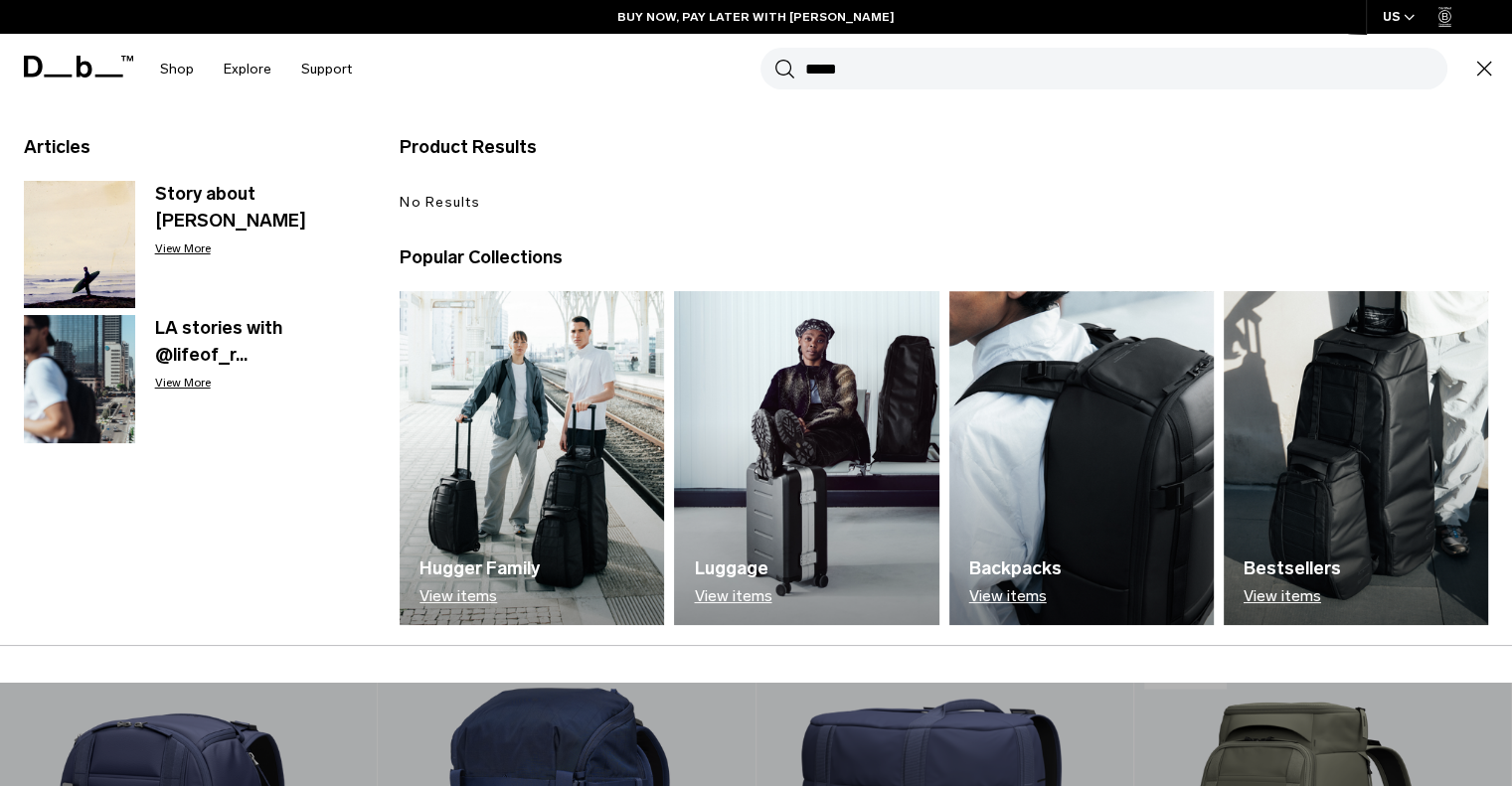 type on "*****" 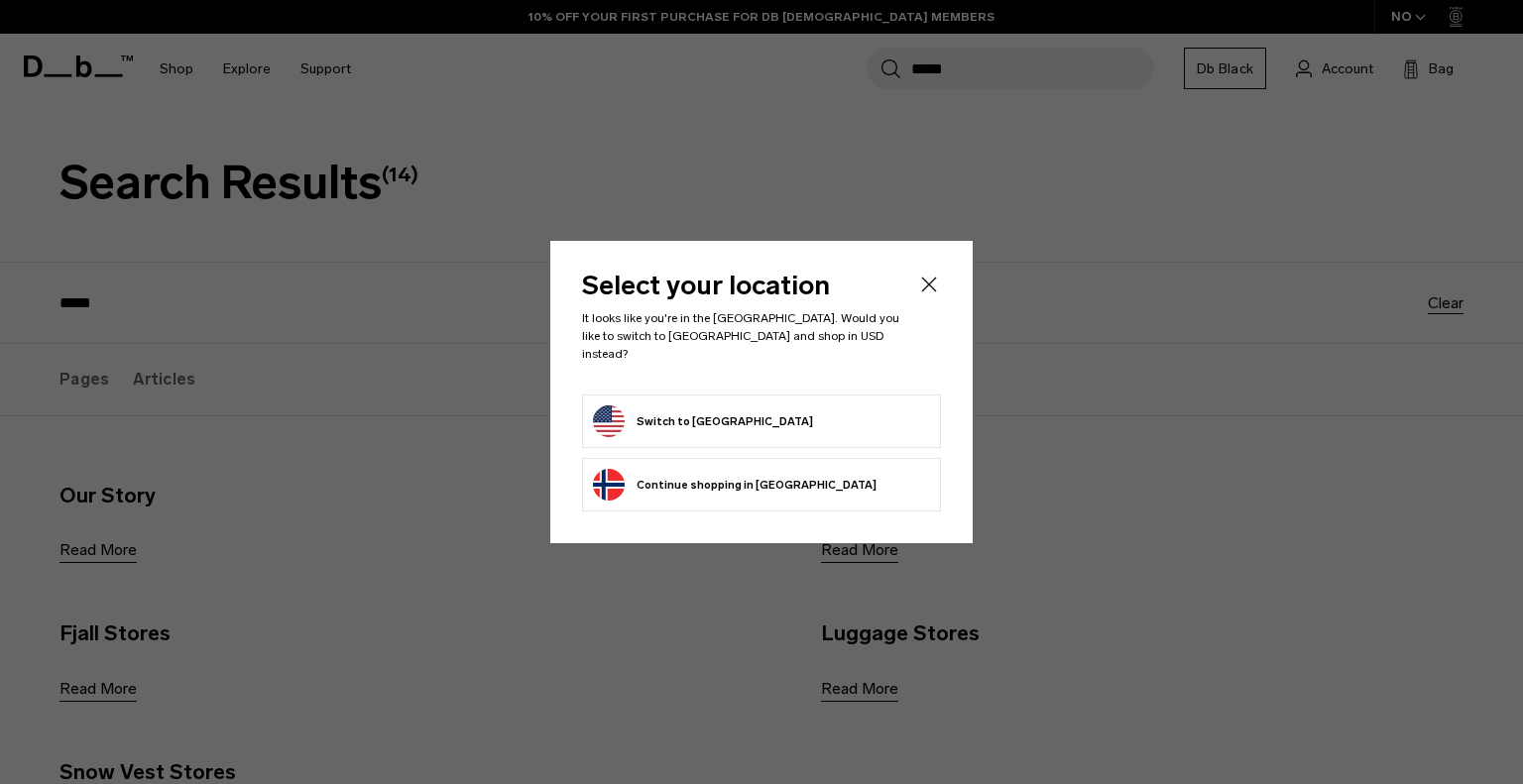 scroll, scrollTop: 0, scrollLeft: 0, axis: both 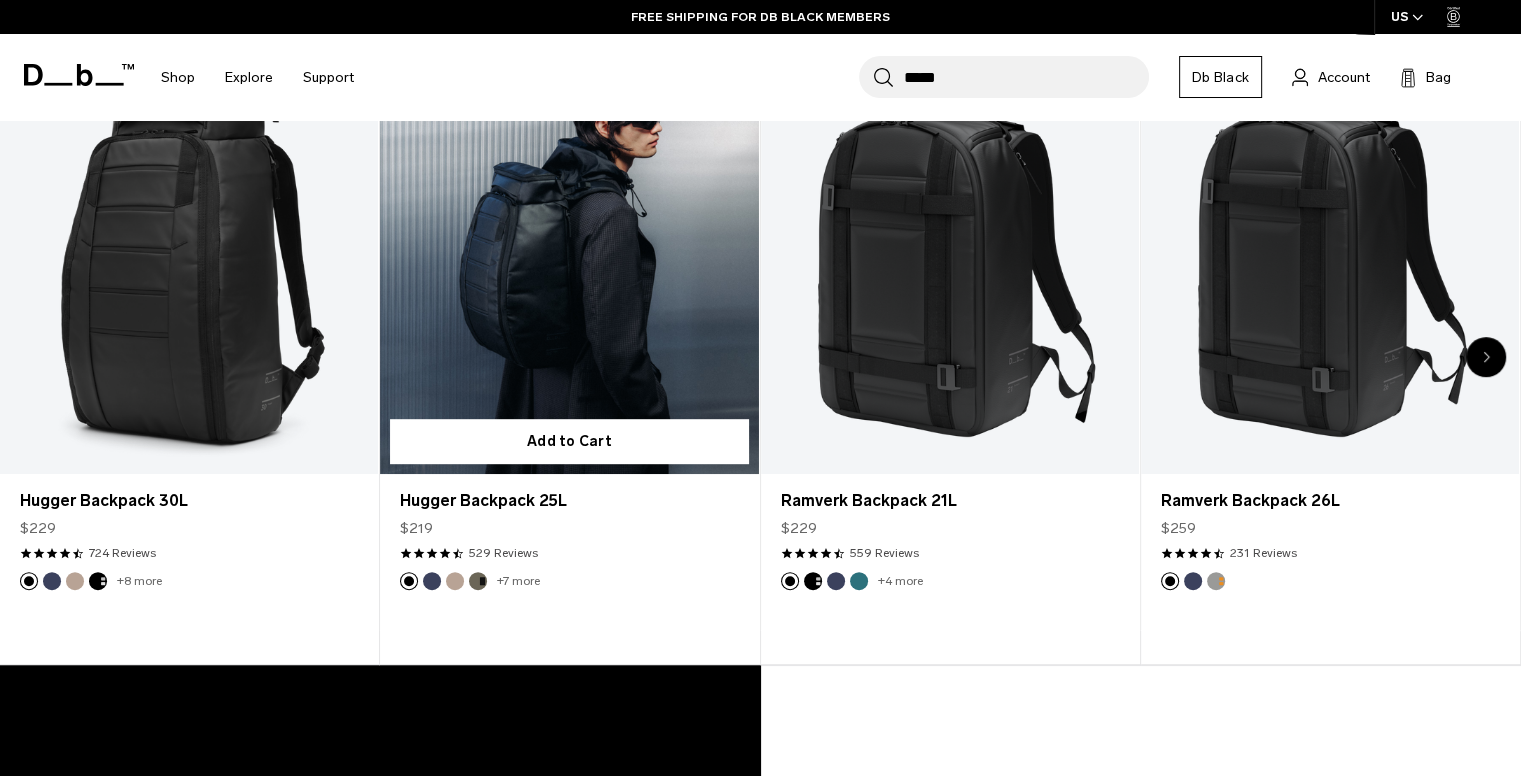 click at bounding box center (569, 264) 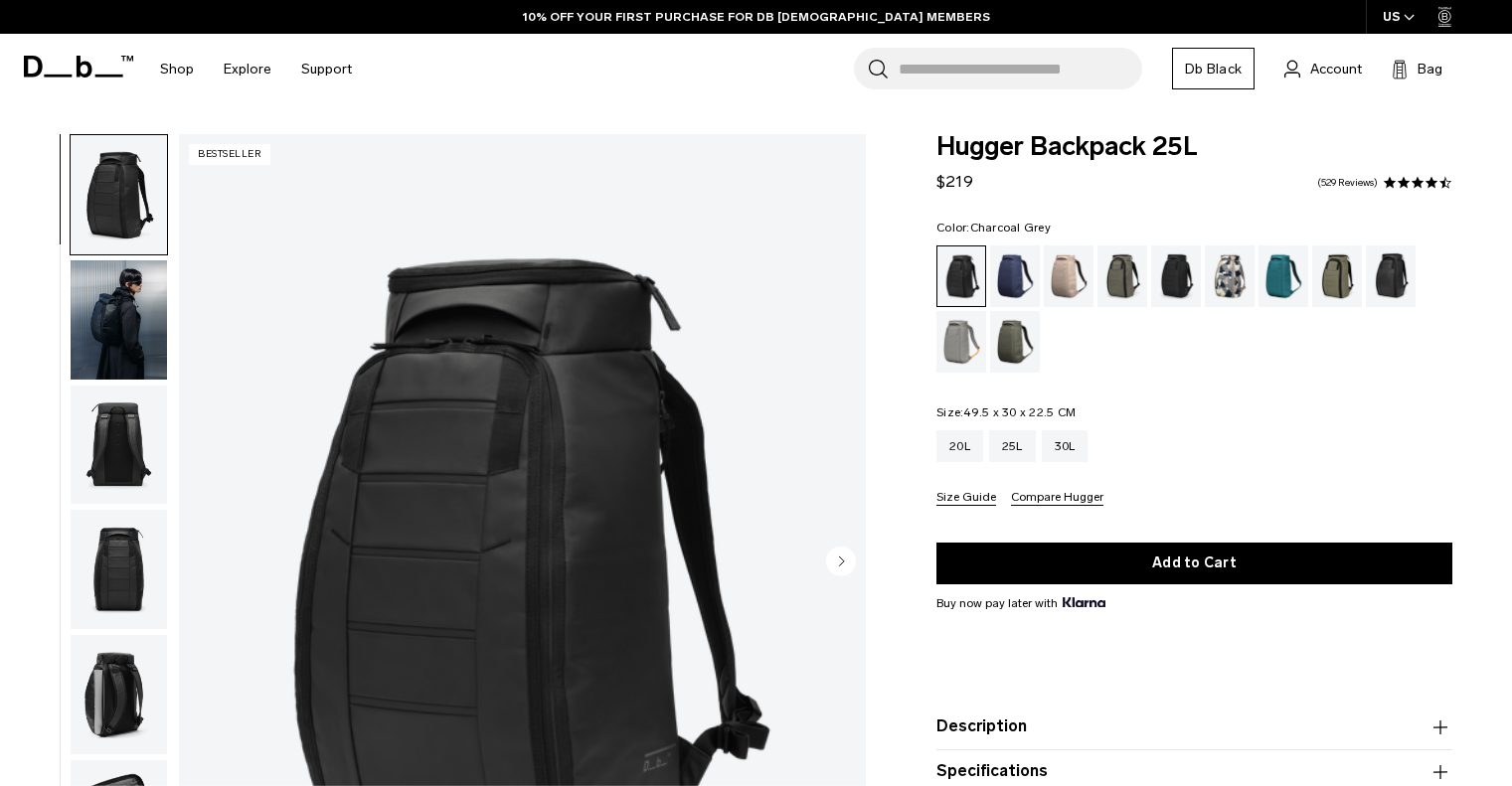 scroll, scrollTop: 0, scrollLeft: 0, axis: both 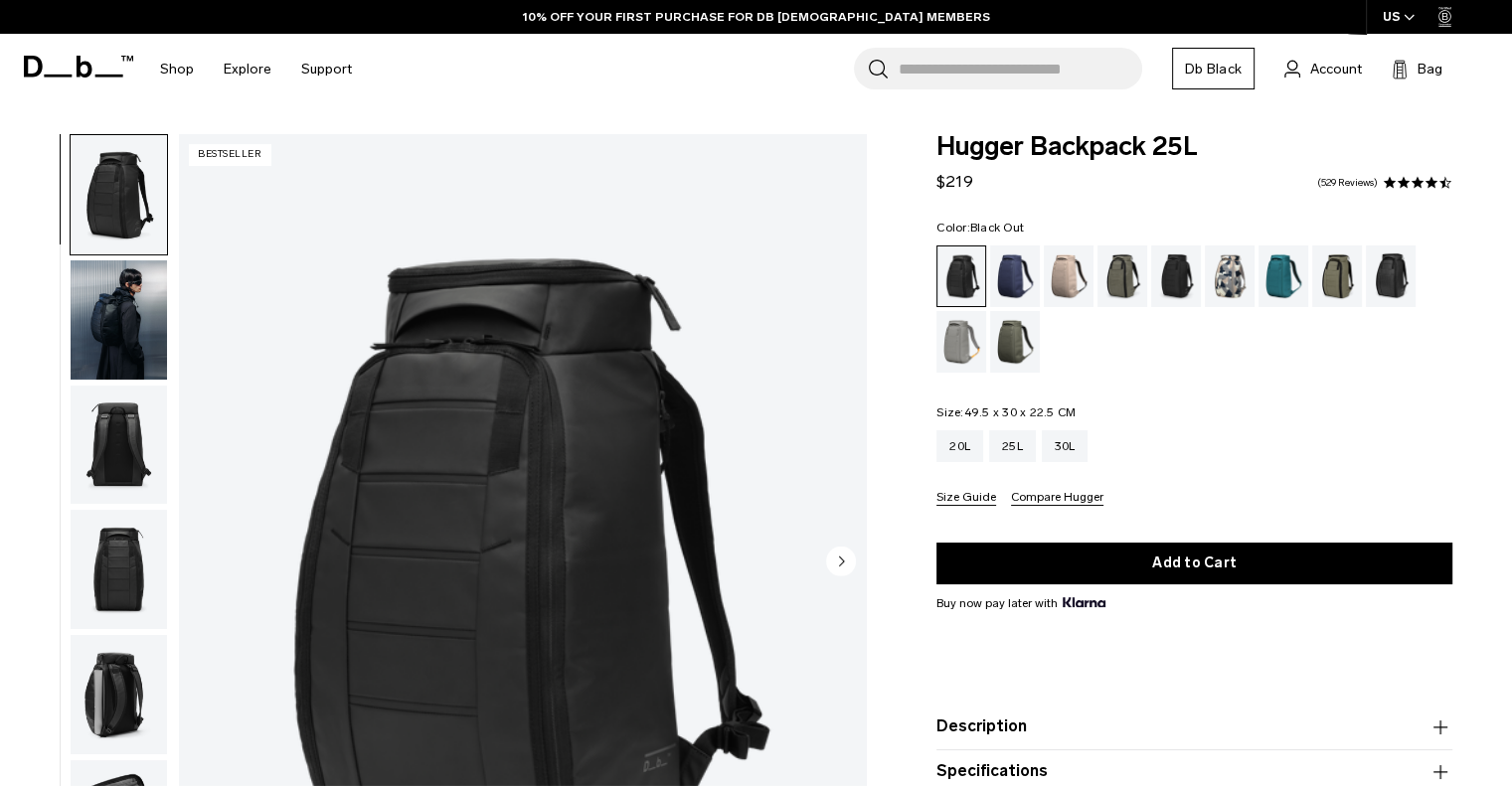 click at bounding box center (118, 695) 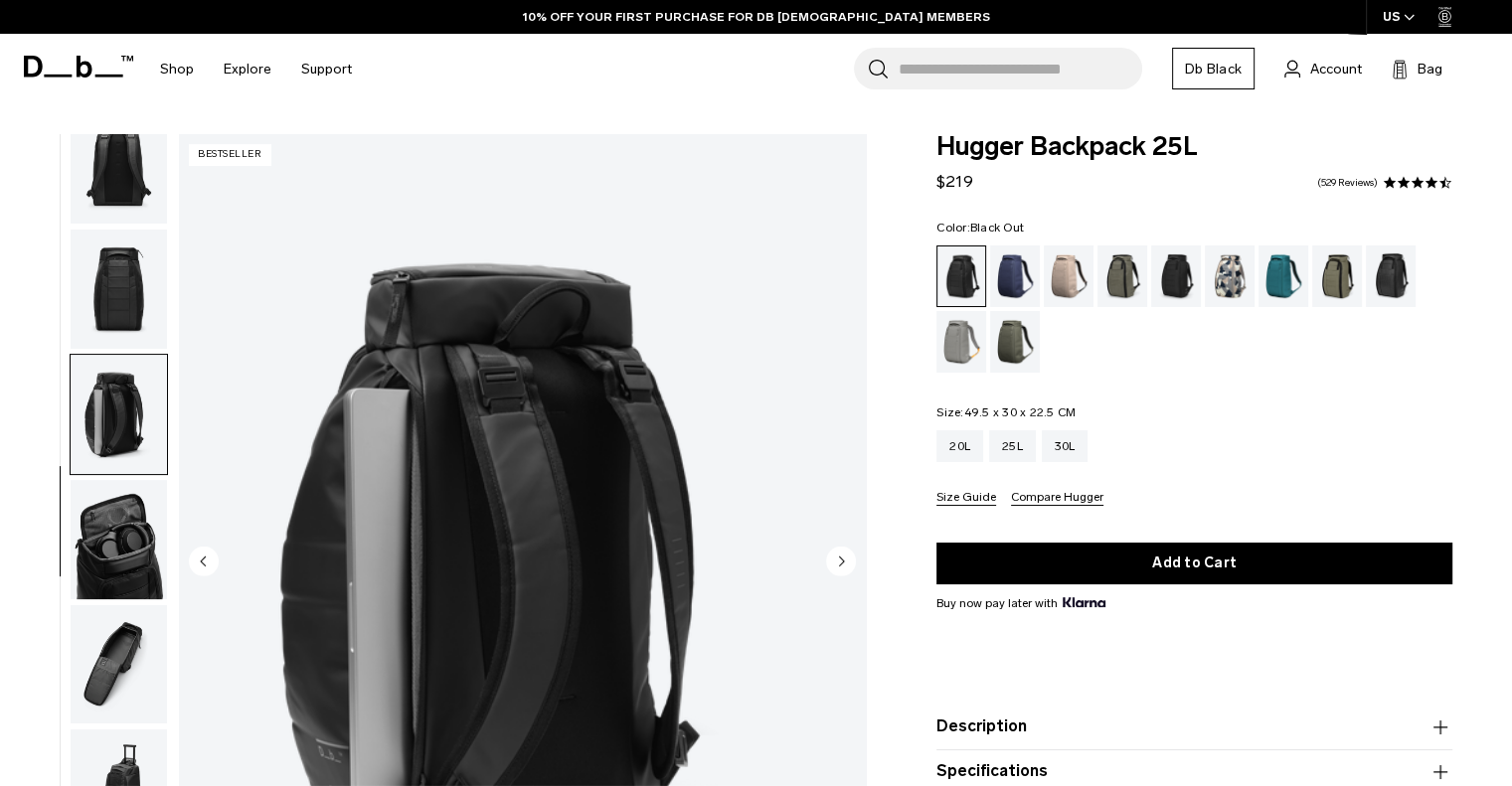 scroll, scrollTop: 390, scrollLeft: 0, axis: vertical 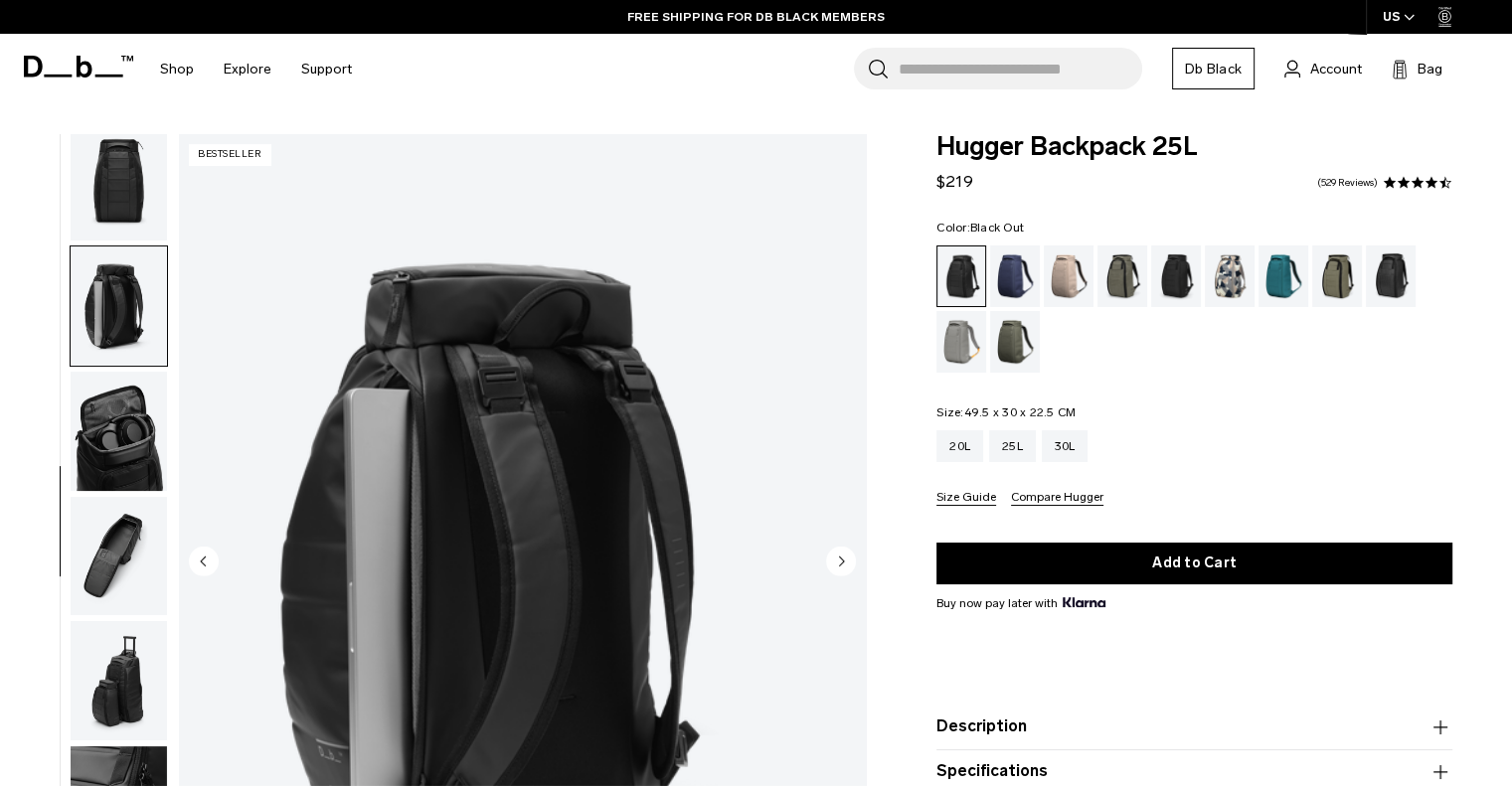 click at bounding box center (118, 556) 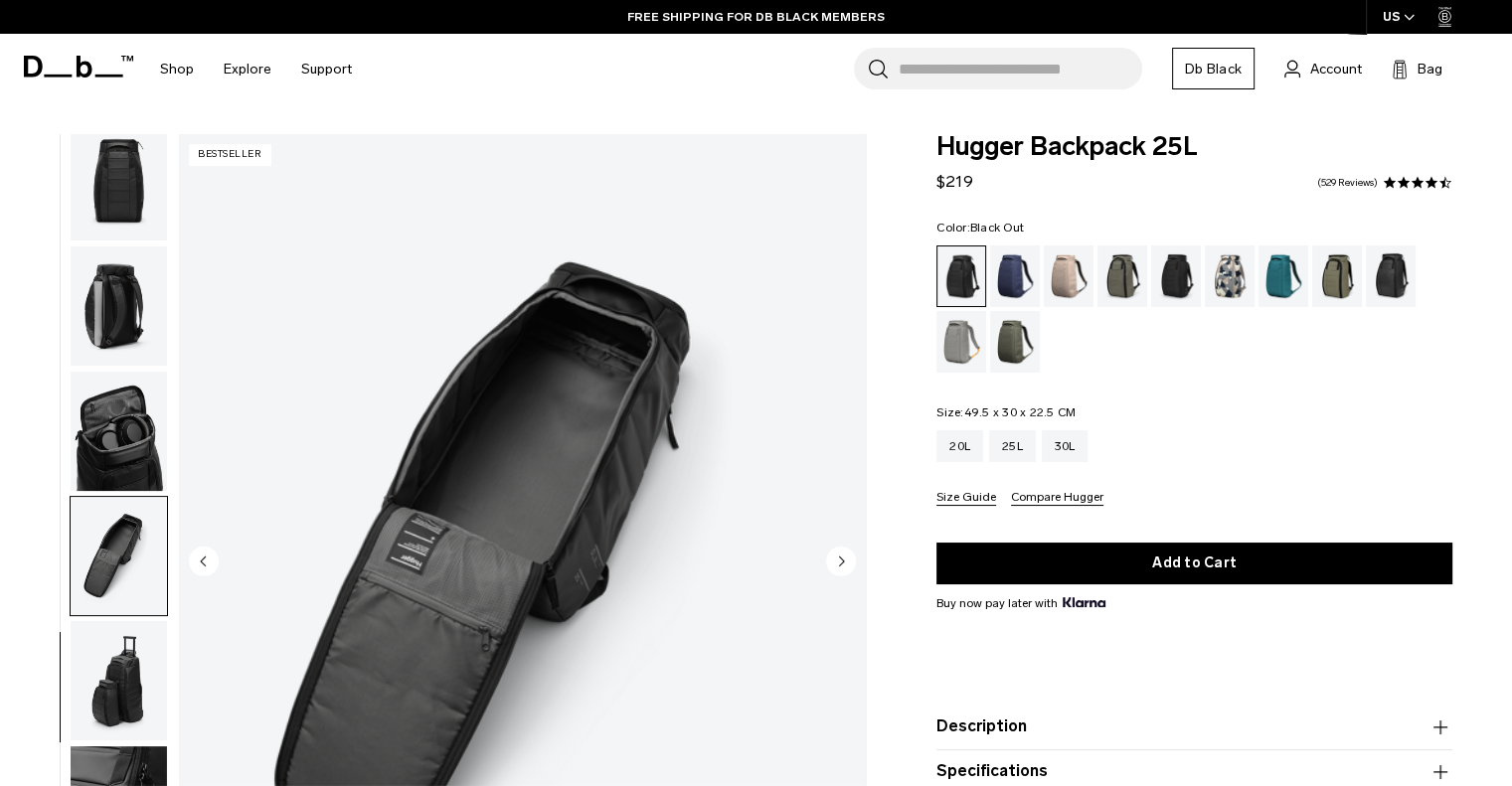 click at bounding box center [118, 681] 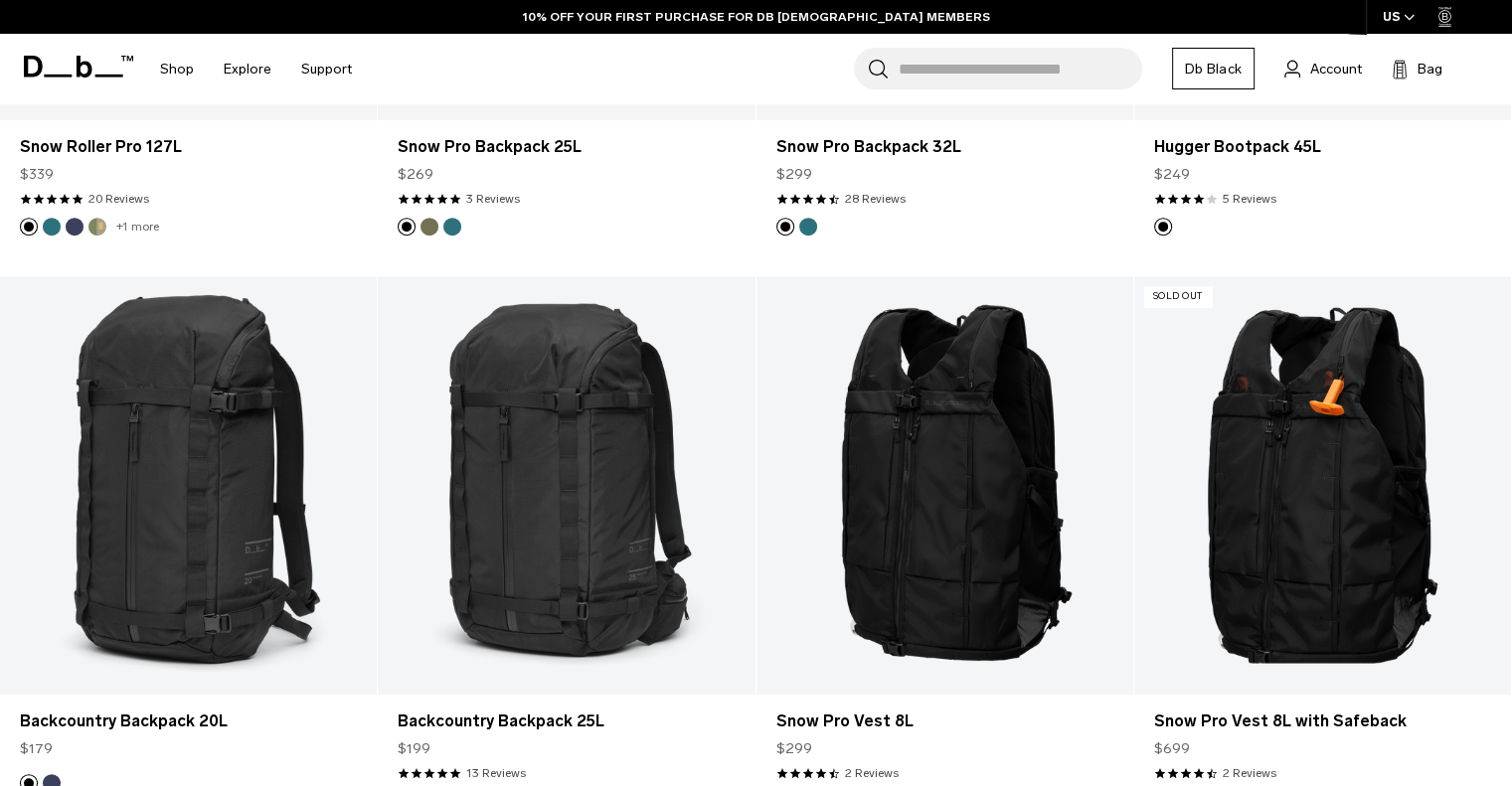 scroll, scrollTop: 809, scrollLeft: 0, axis: vertical 